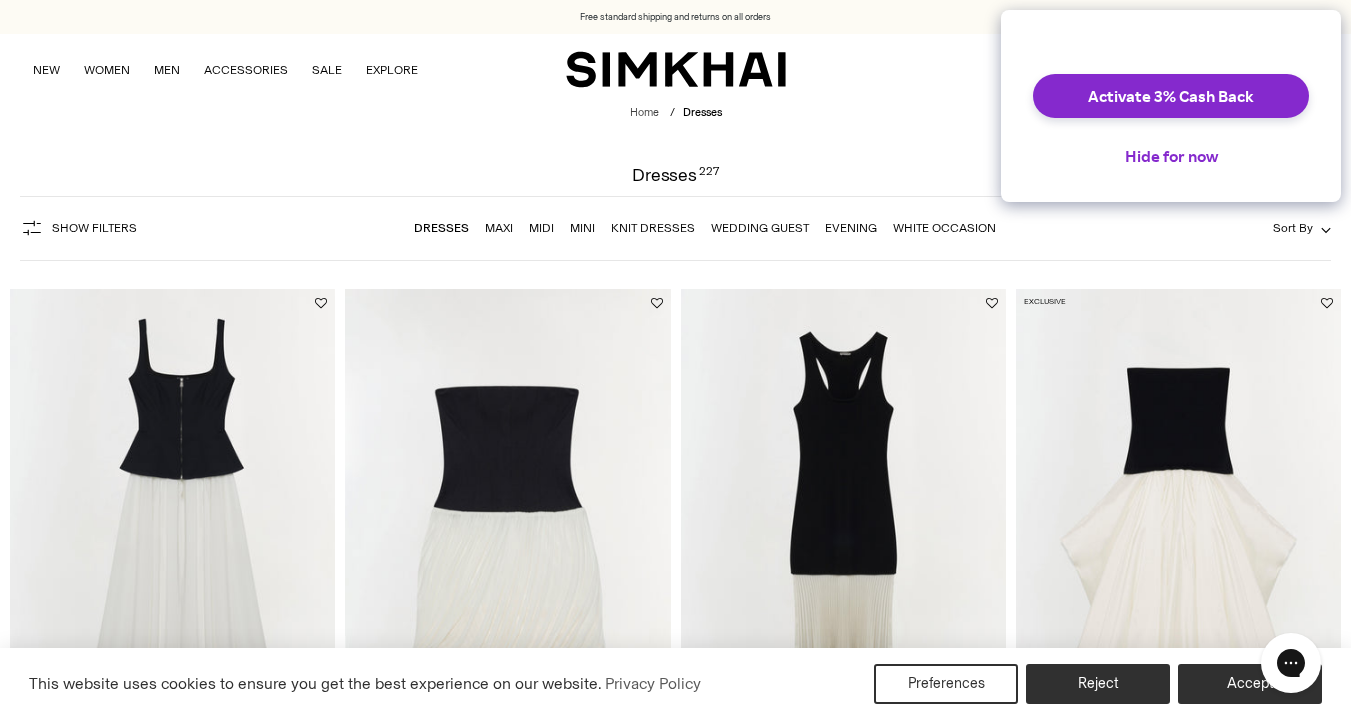 scroll, scrollTop: 0, scrollLeft: 0, axis: both 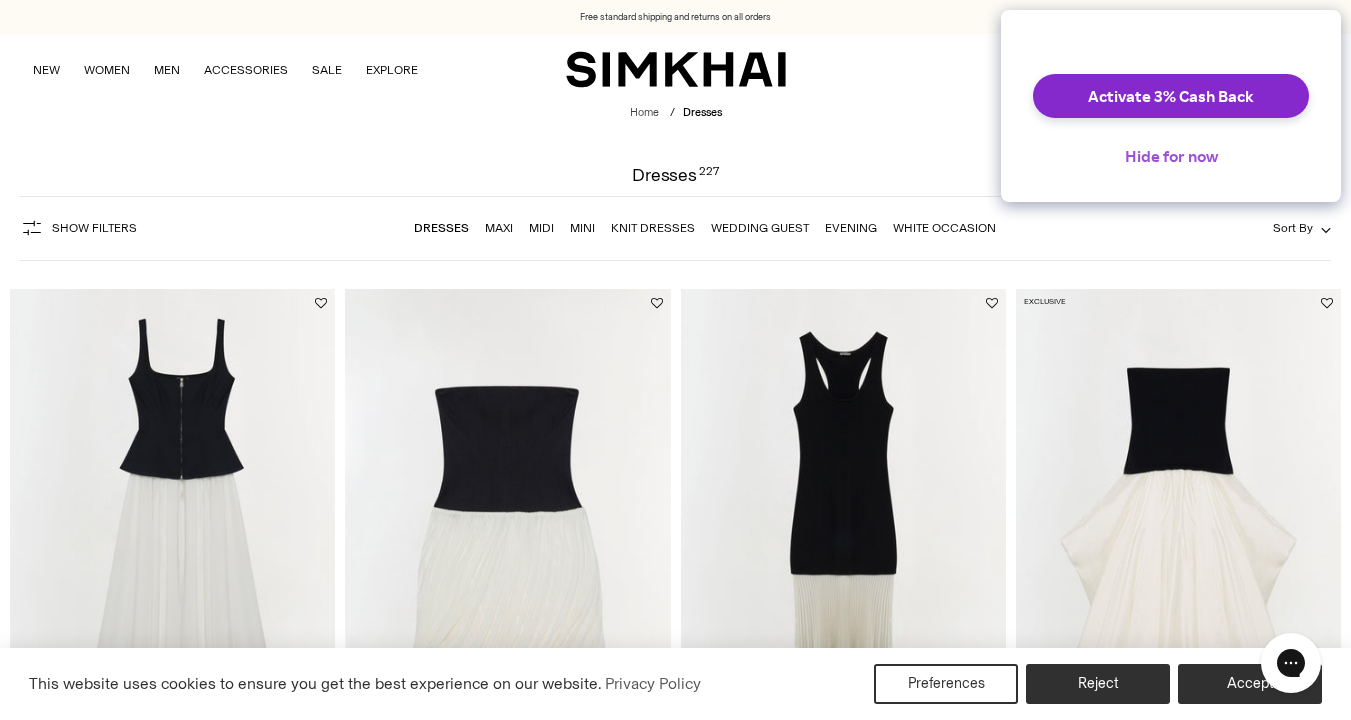 click on "Hide for now" at bounding box center (1171, 156) 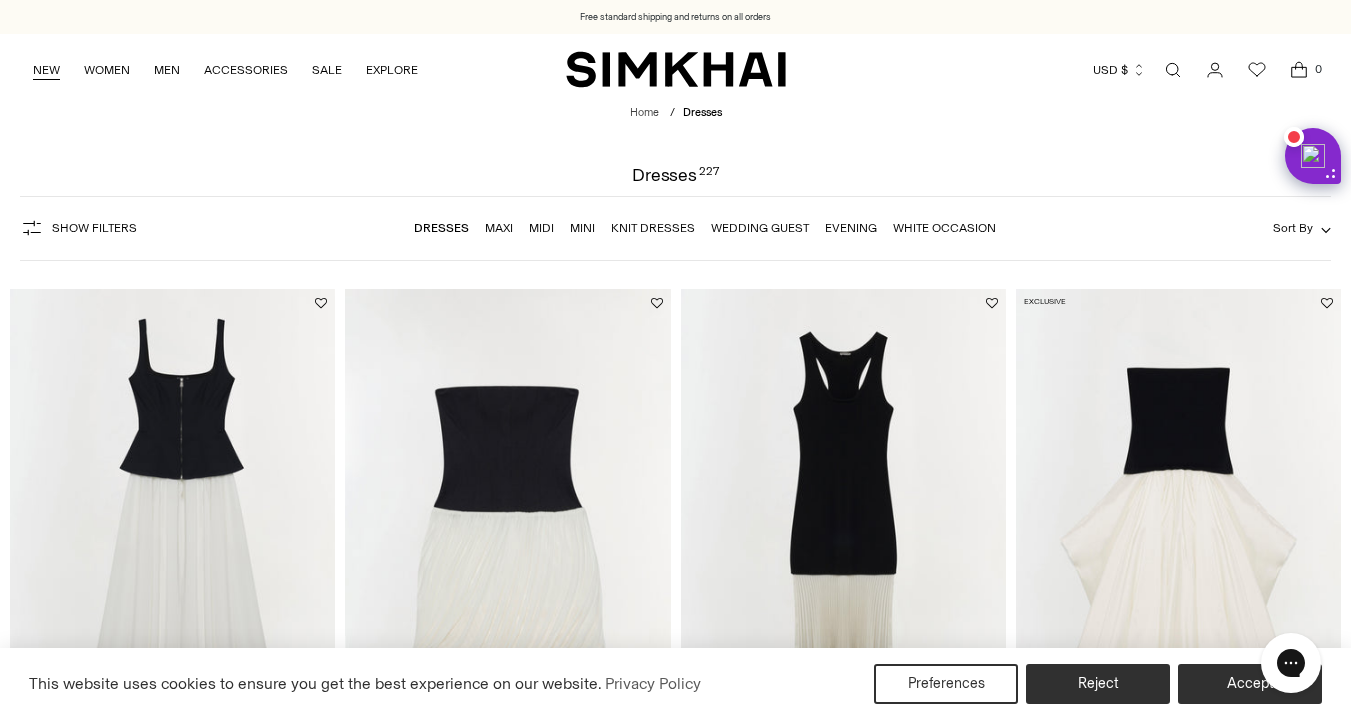 click on "NEW" at bounding box center [46, 70] 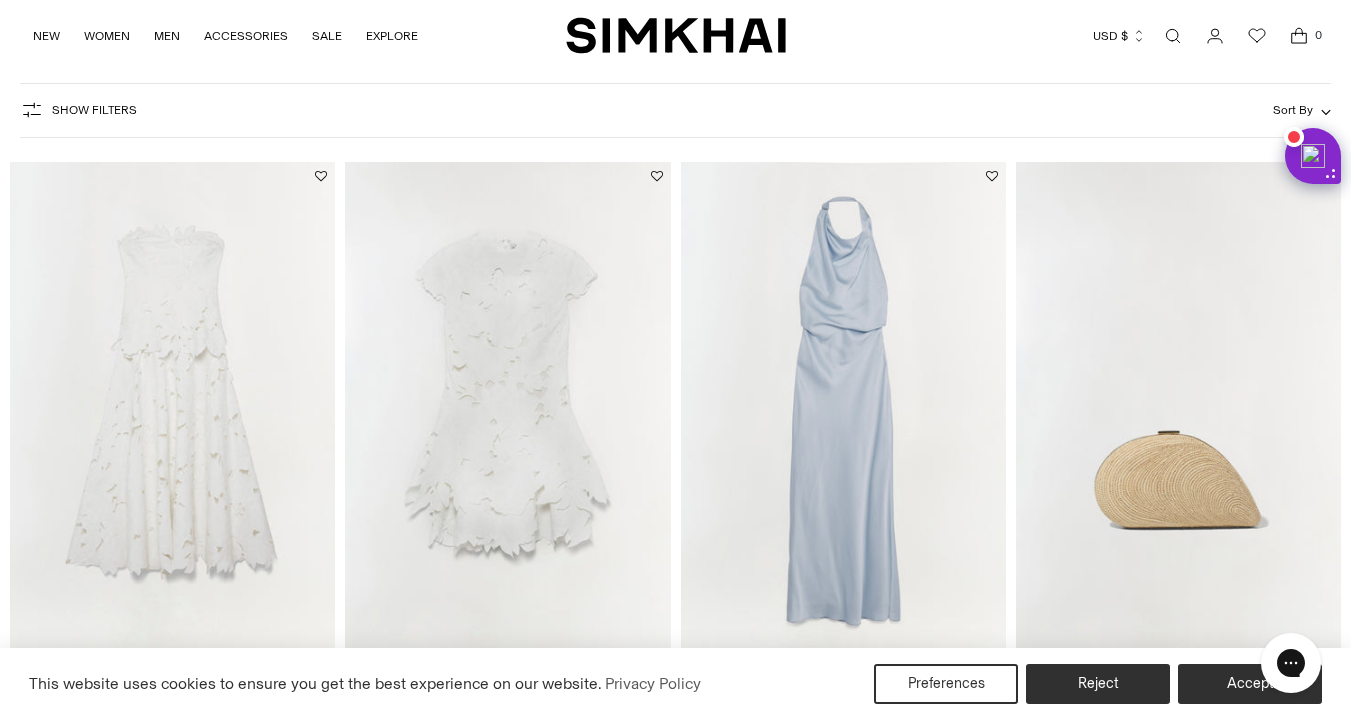 scroll, scrollTop: 0, scrollLeft: 0, axis: both 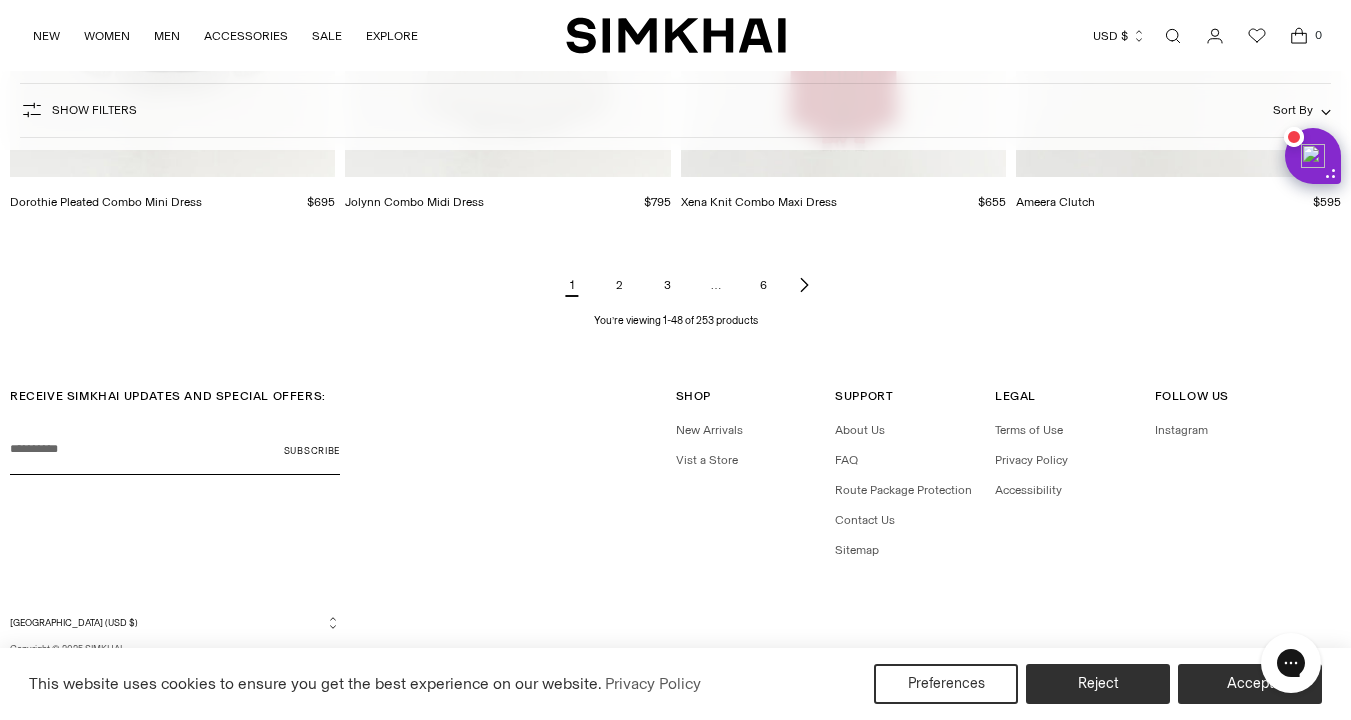 click on "2" at bounding box center [620, 285] 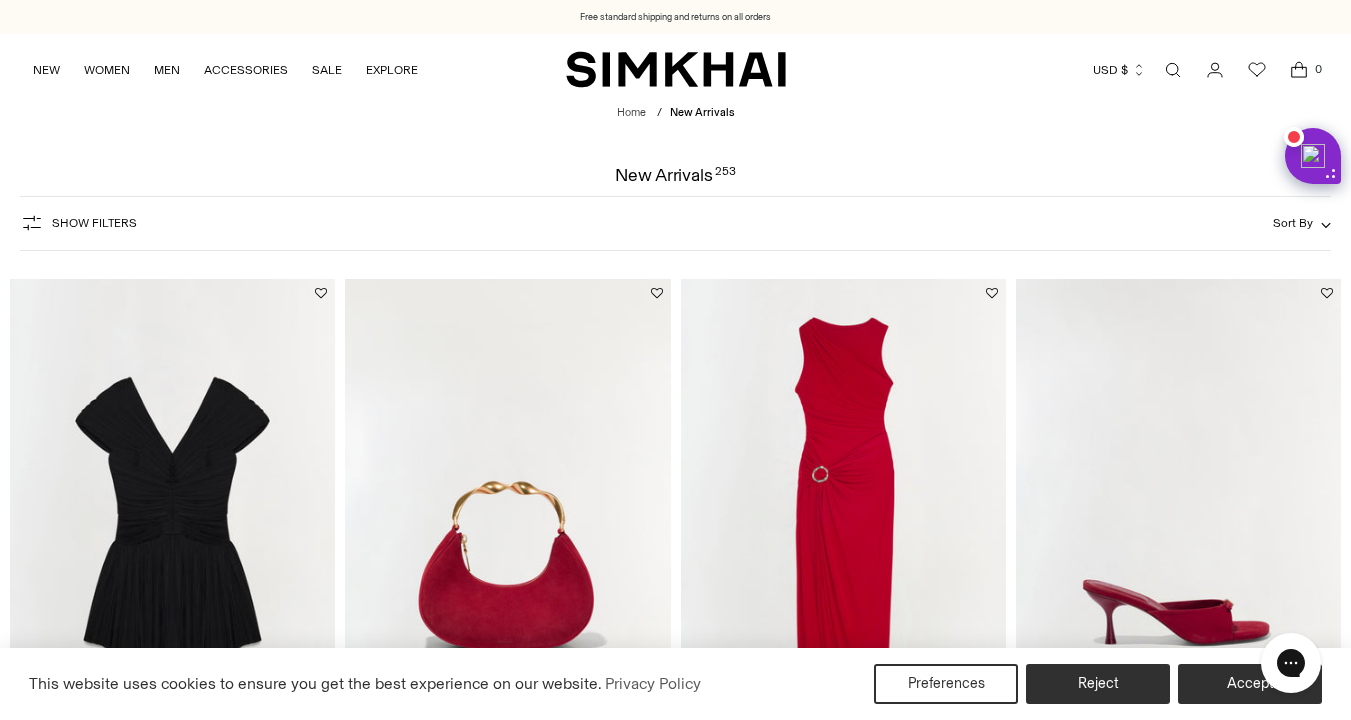 scroll, scrollTop: 0, scrollLeft: 0, axis: both 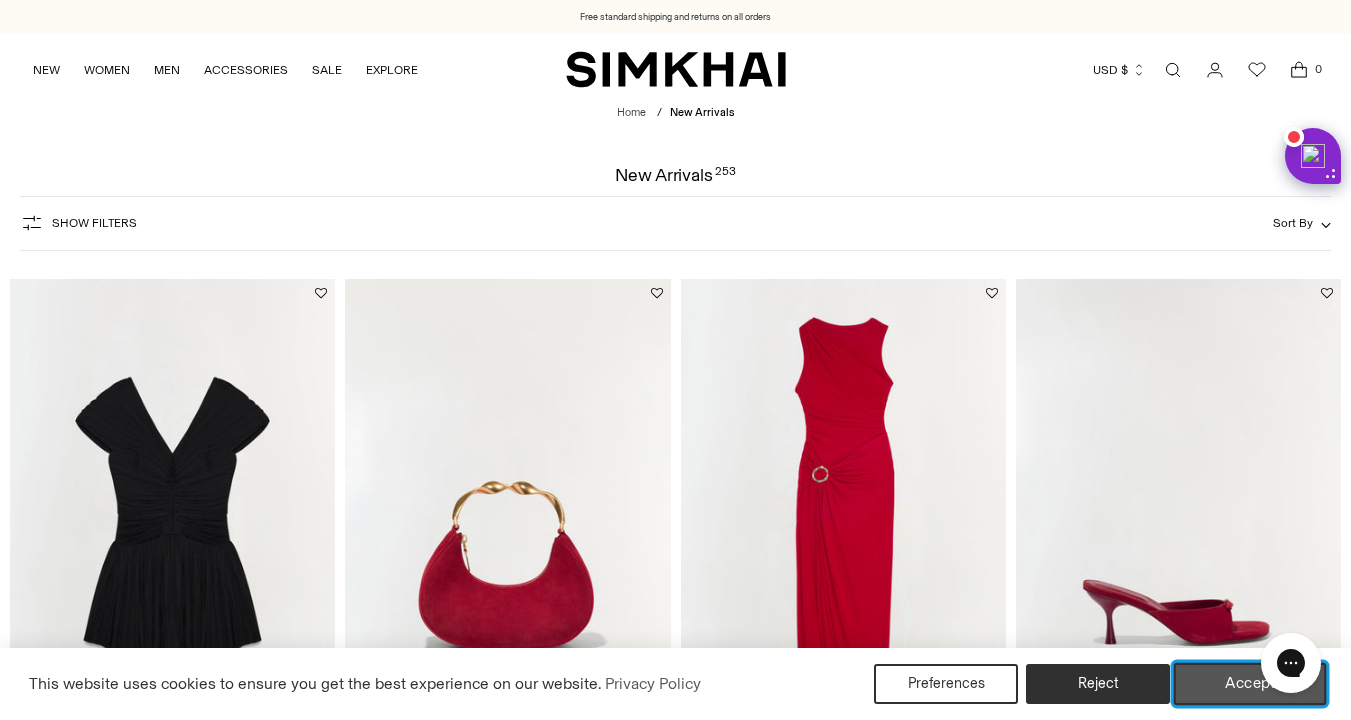 click on "Accept" at bounding box center (1250, 684) 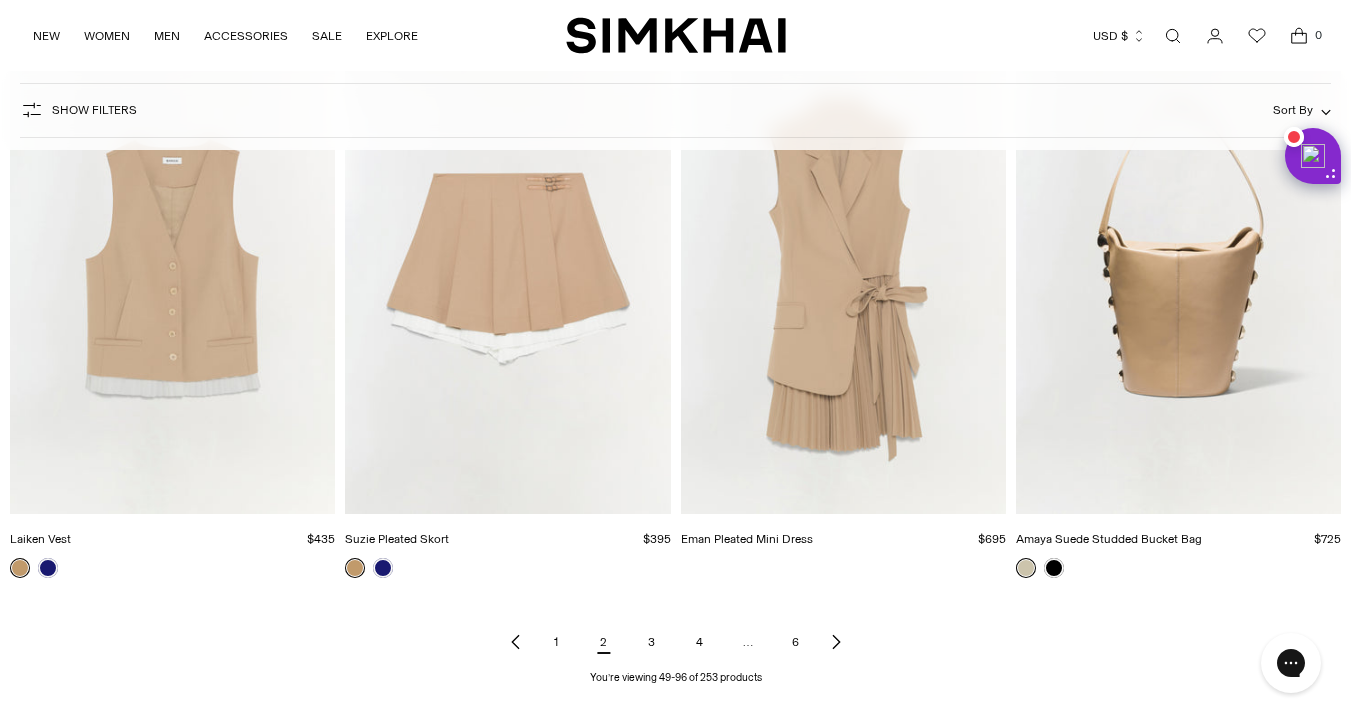 scroll, scrollTop: 7092, scrollLeft: 0, axis: vertical 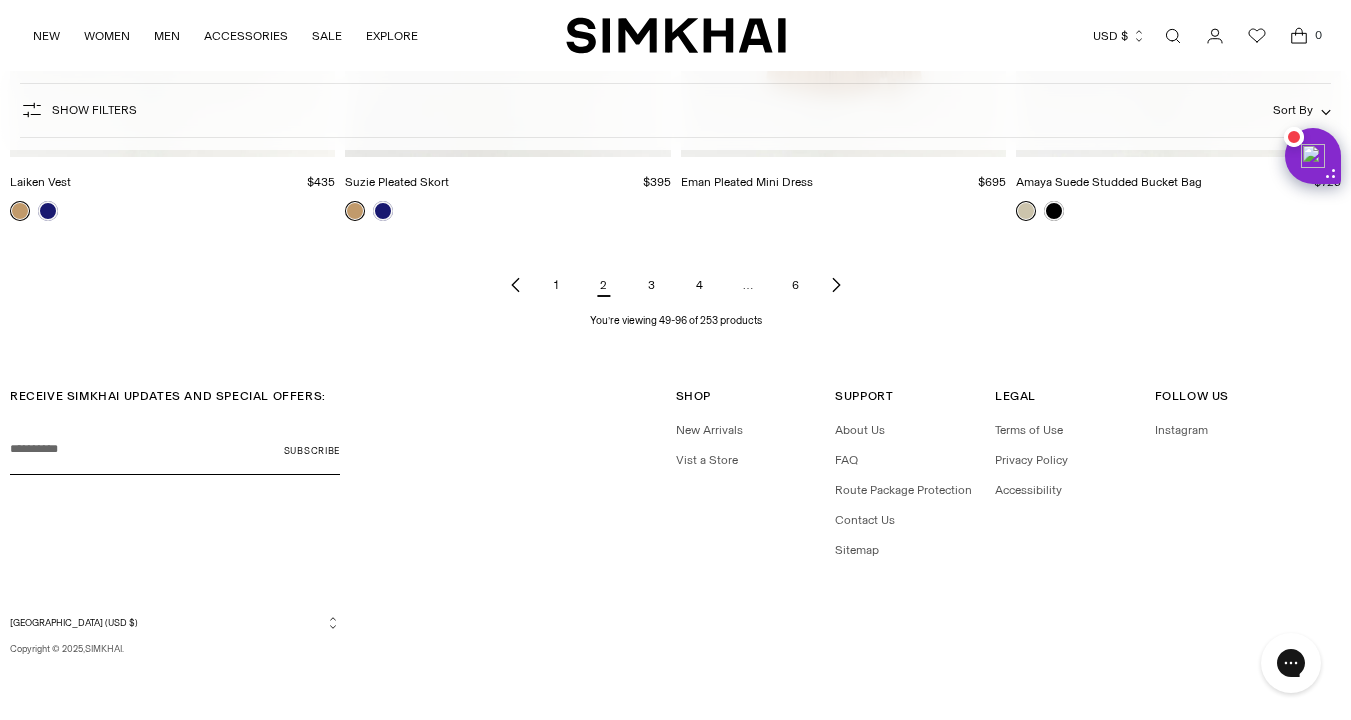 click on "3" at bounding box center [652, 285] 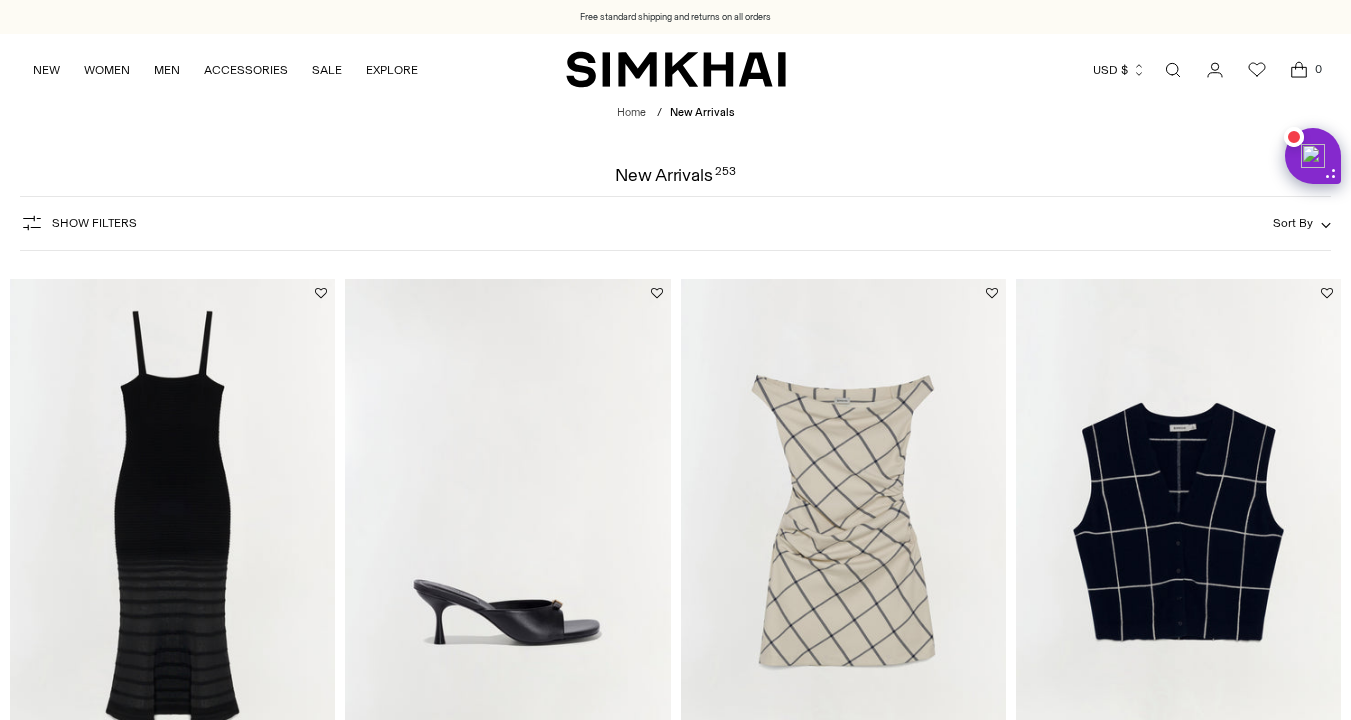 scroll, scrollTop: 121, scrollLeft: 0, axis: vertical 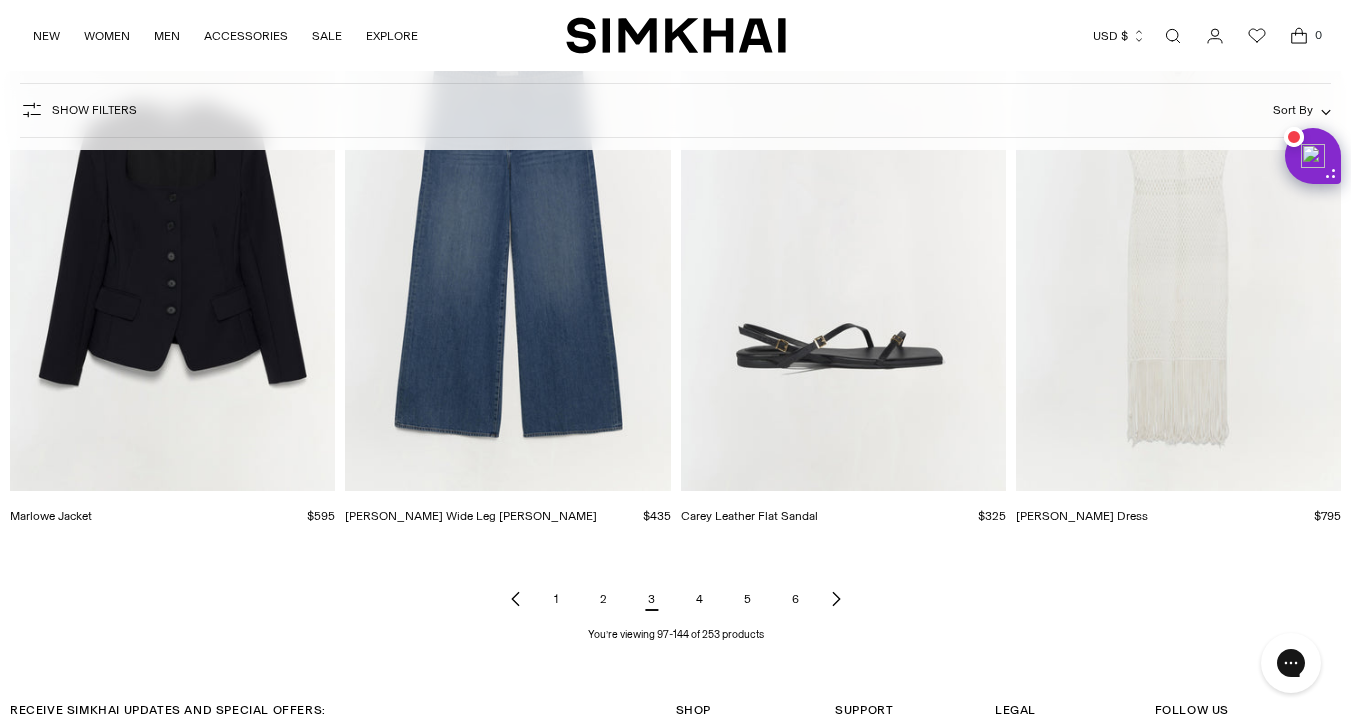 click on "4" at bounding box center [700, 599] 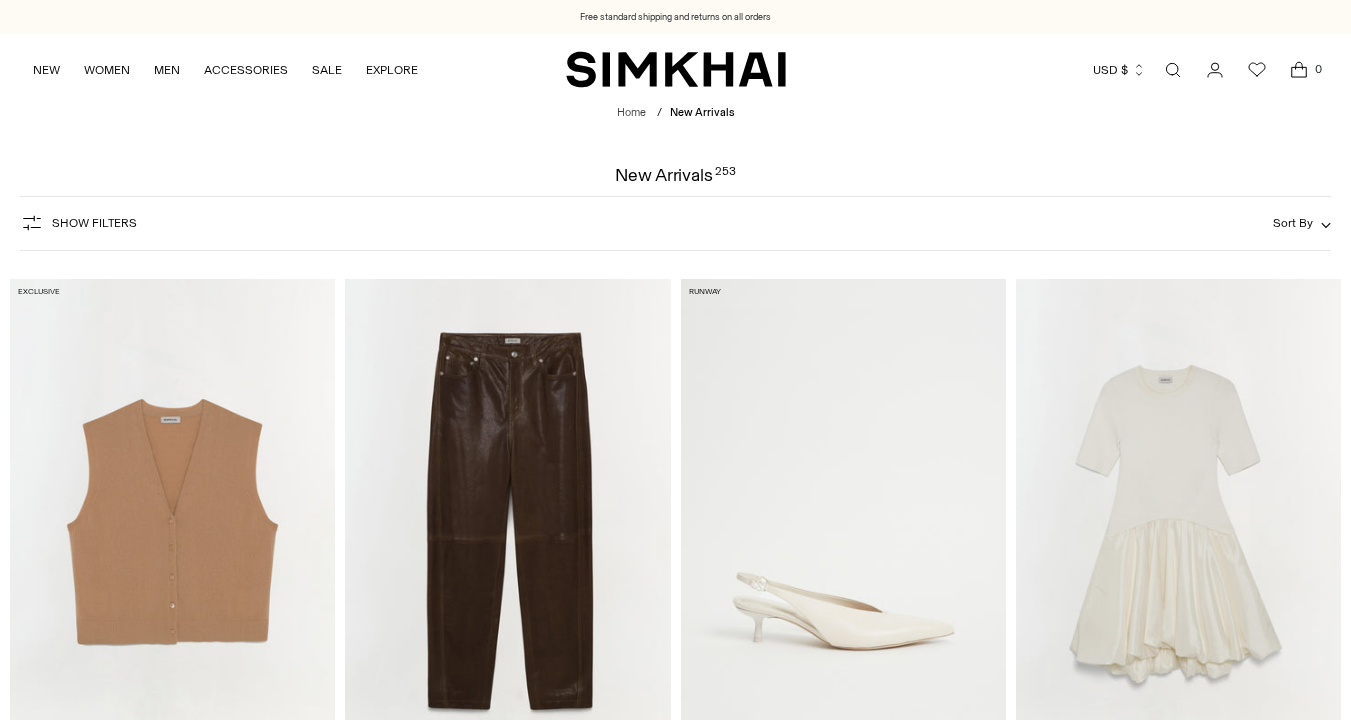 scroll, scrollTop: 0, scrollLeft: 0, axis: both 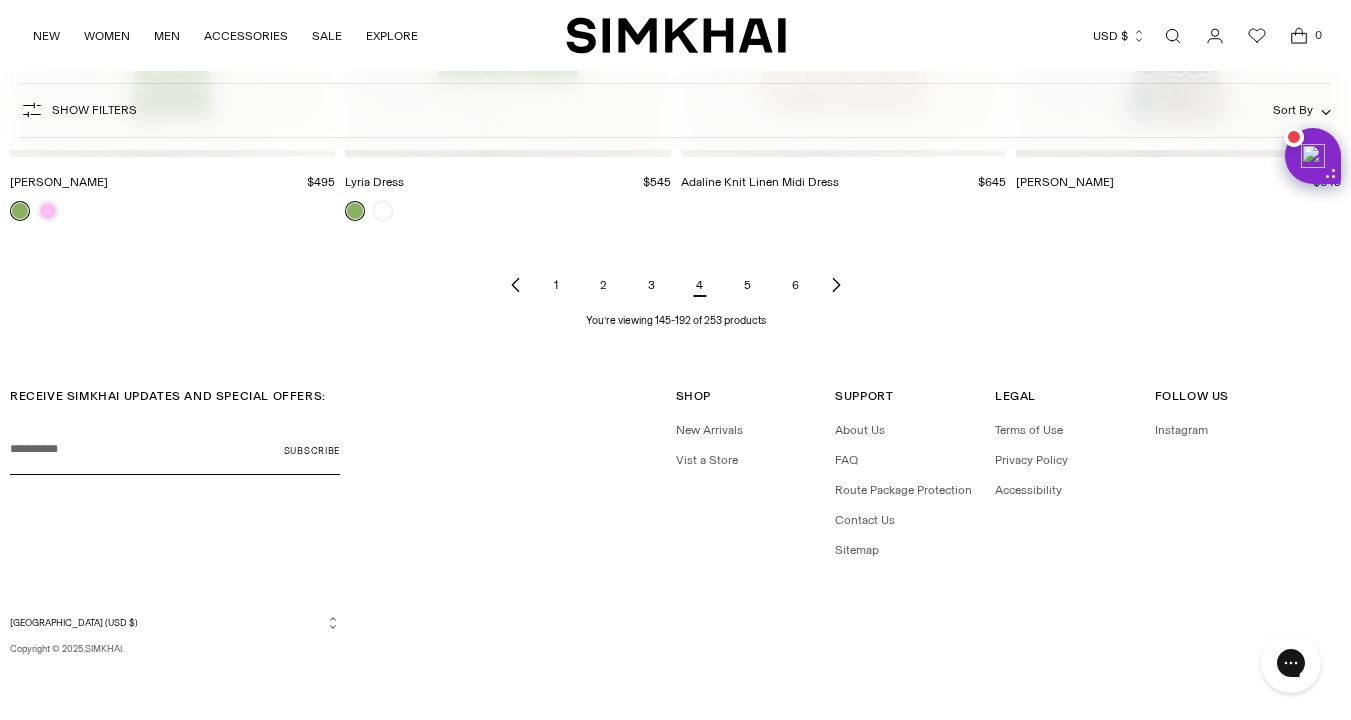 click on "5" at bounding box center [748, 285] 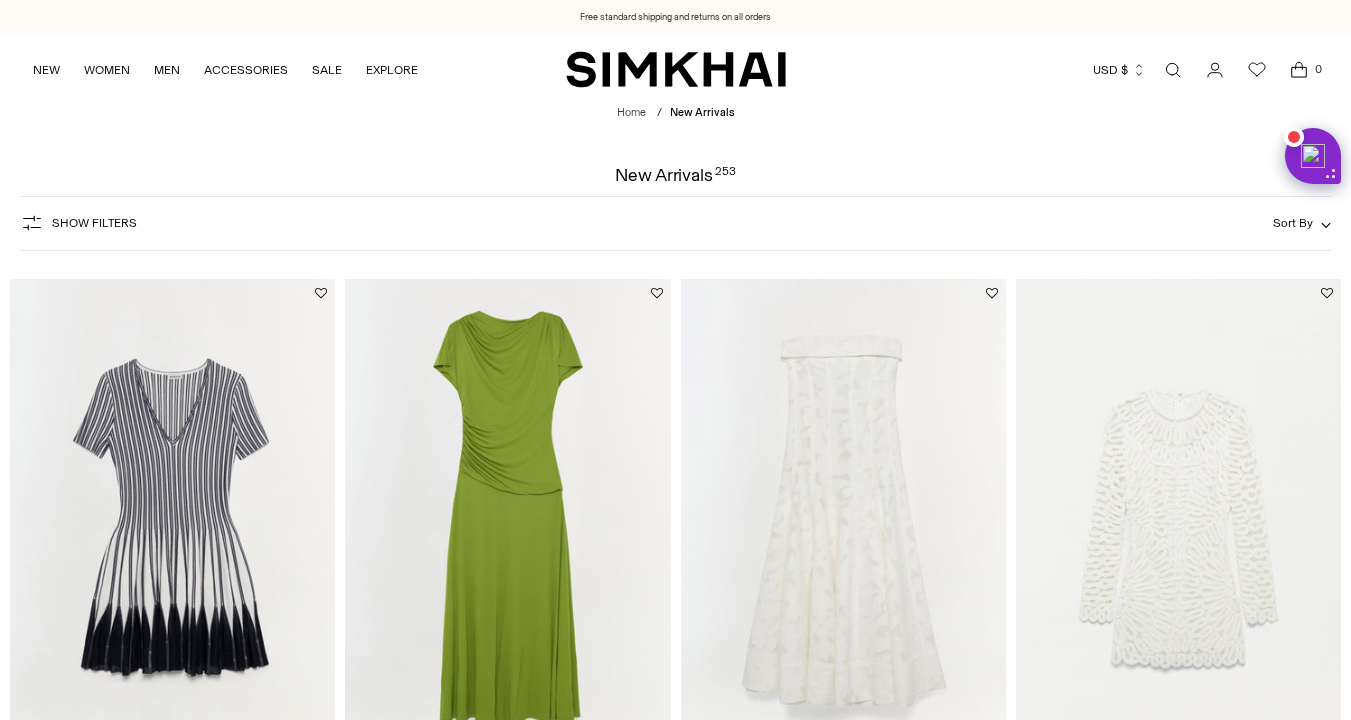scroll, scrollTop: 41, scrollLeft: 0, axis: vertical 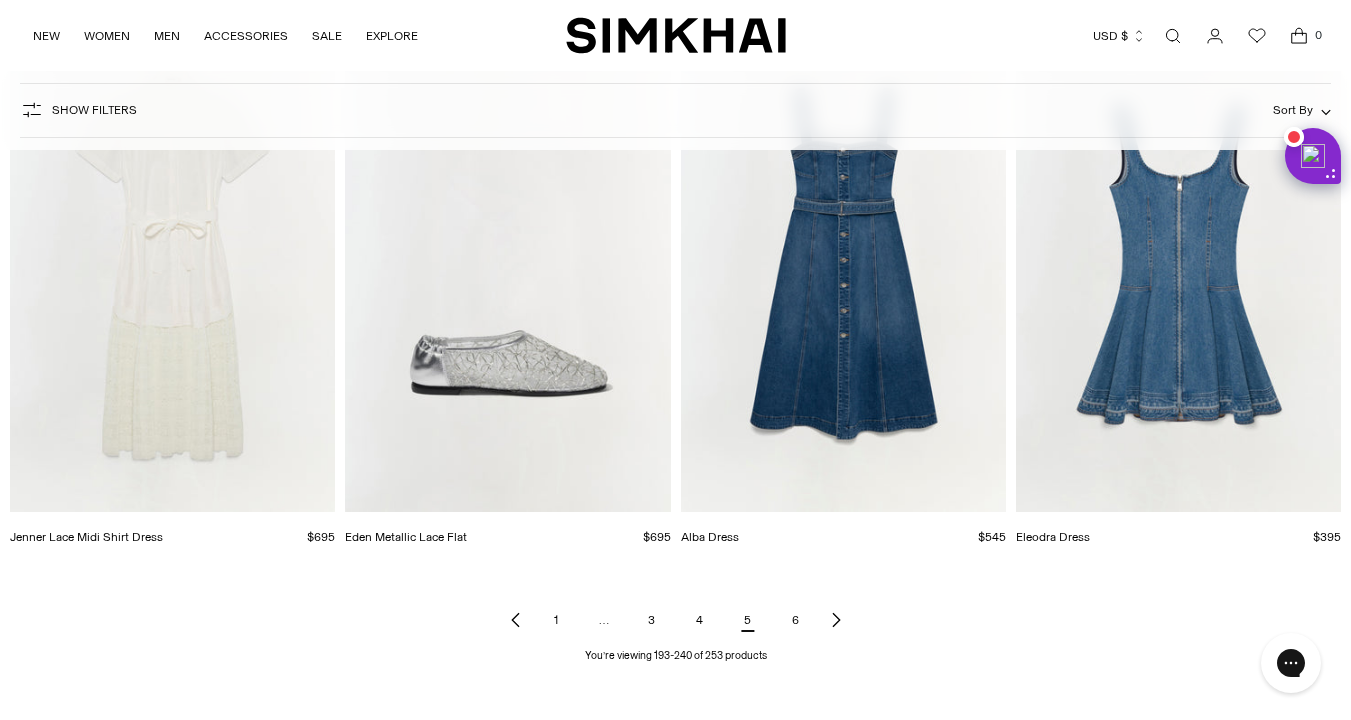 click on "6" at bounding box center (796, 620) 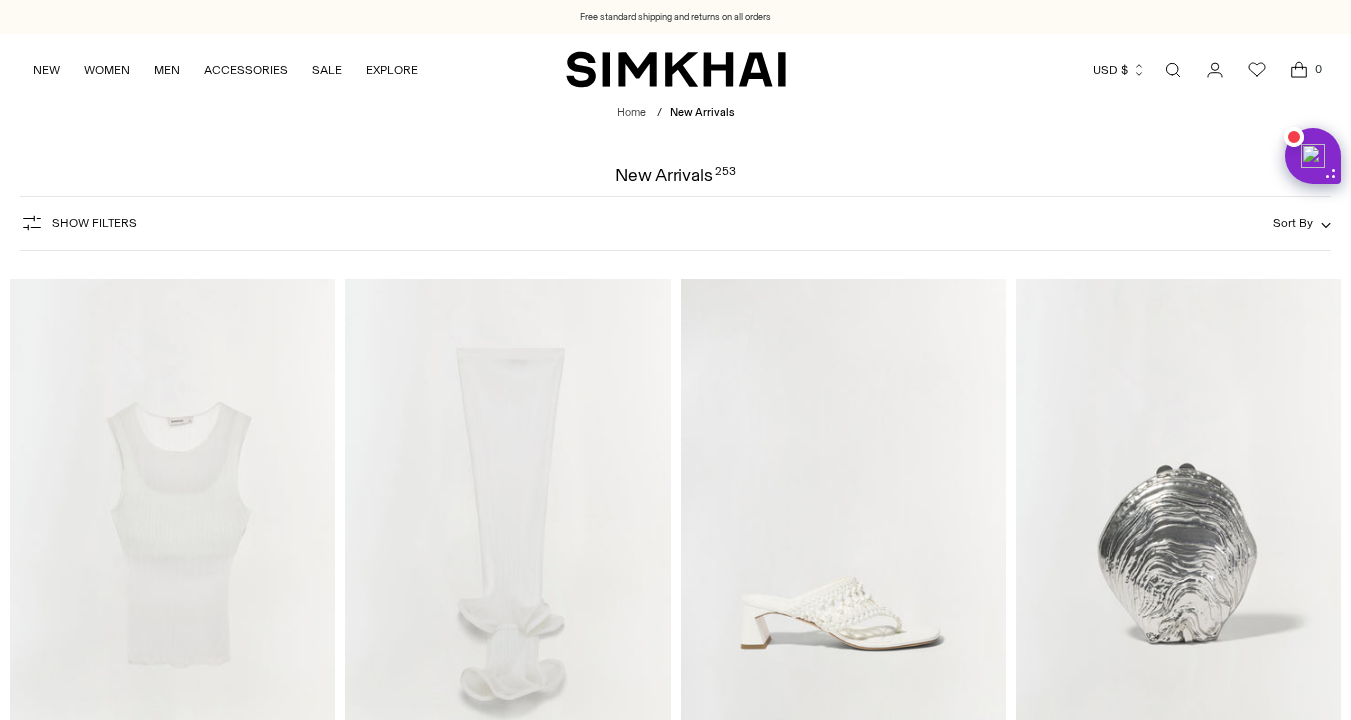 scroll, scrollTop: 0, scrollLeft: 0, axis: both 